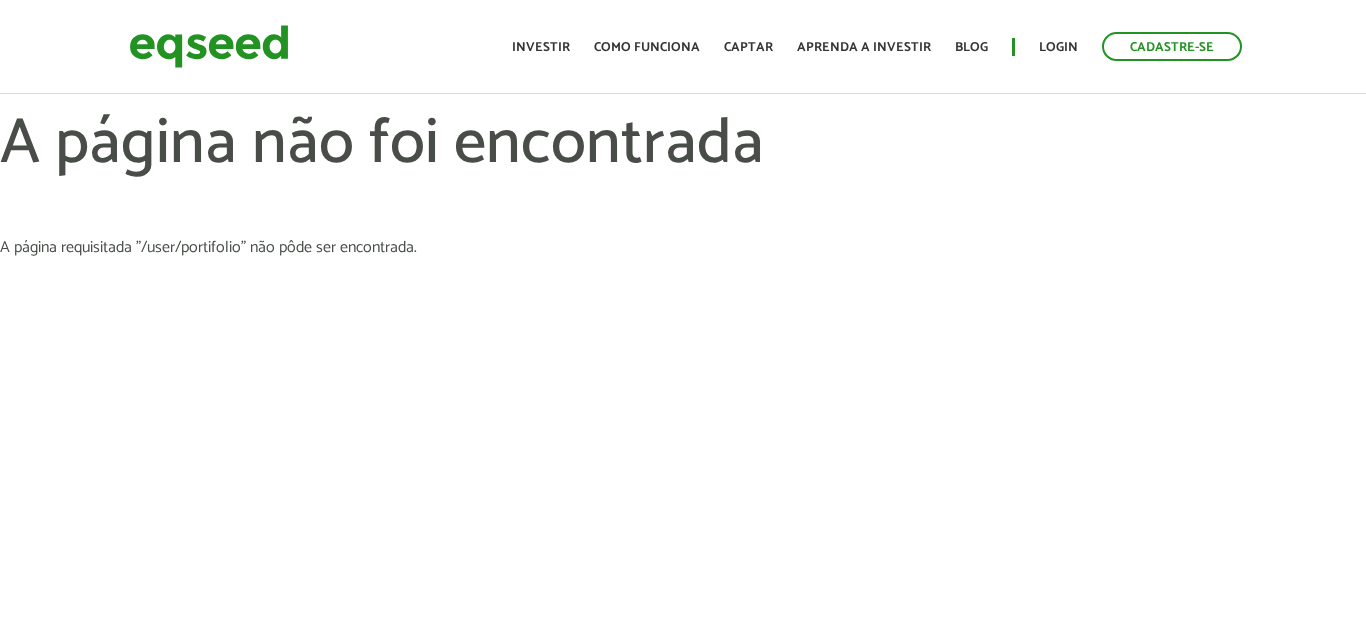 scroll, scrollTop: 0, scrollLeft: 0, axis: both 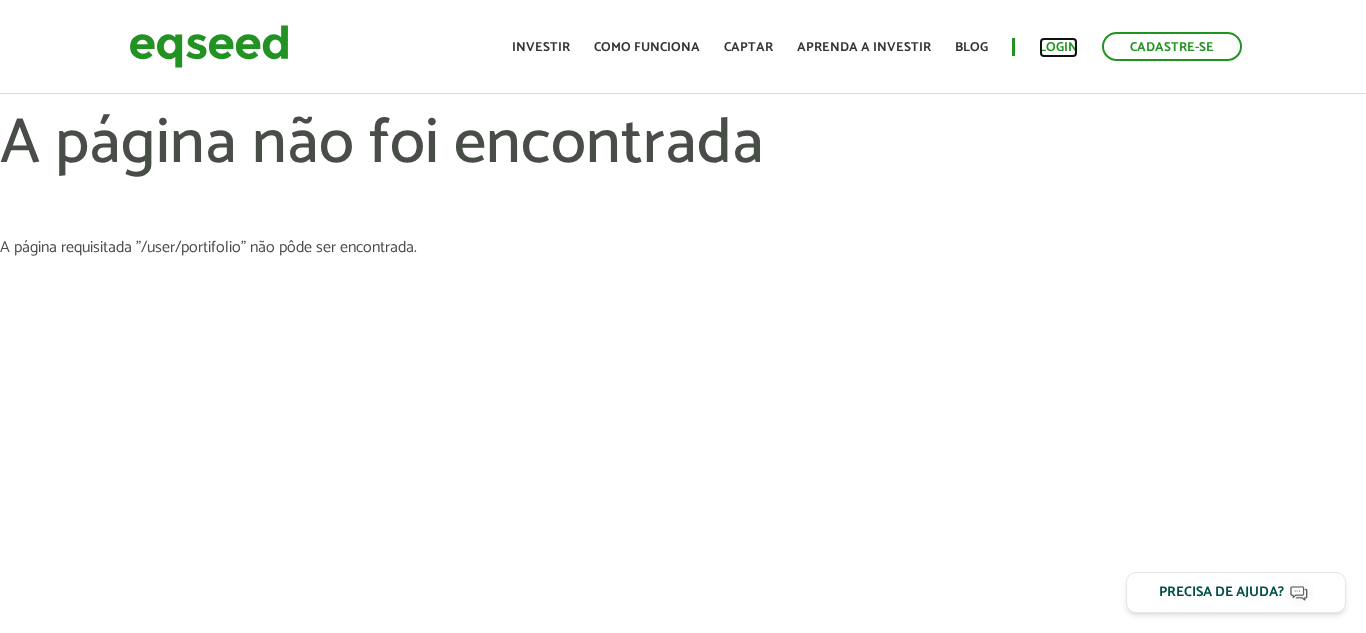 click on "Login" at bounding box center (1058, 47) 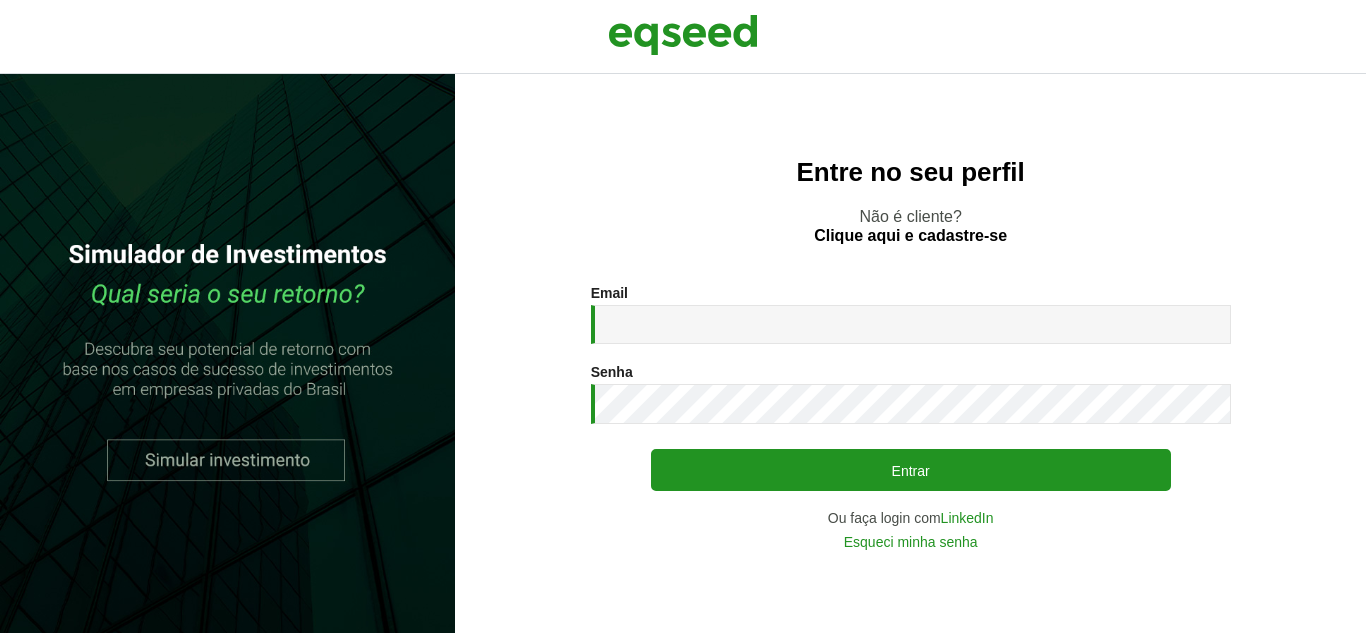 scroll, scrollTop: 0, scrollLeft: 0, axis: both 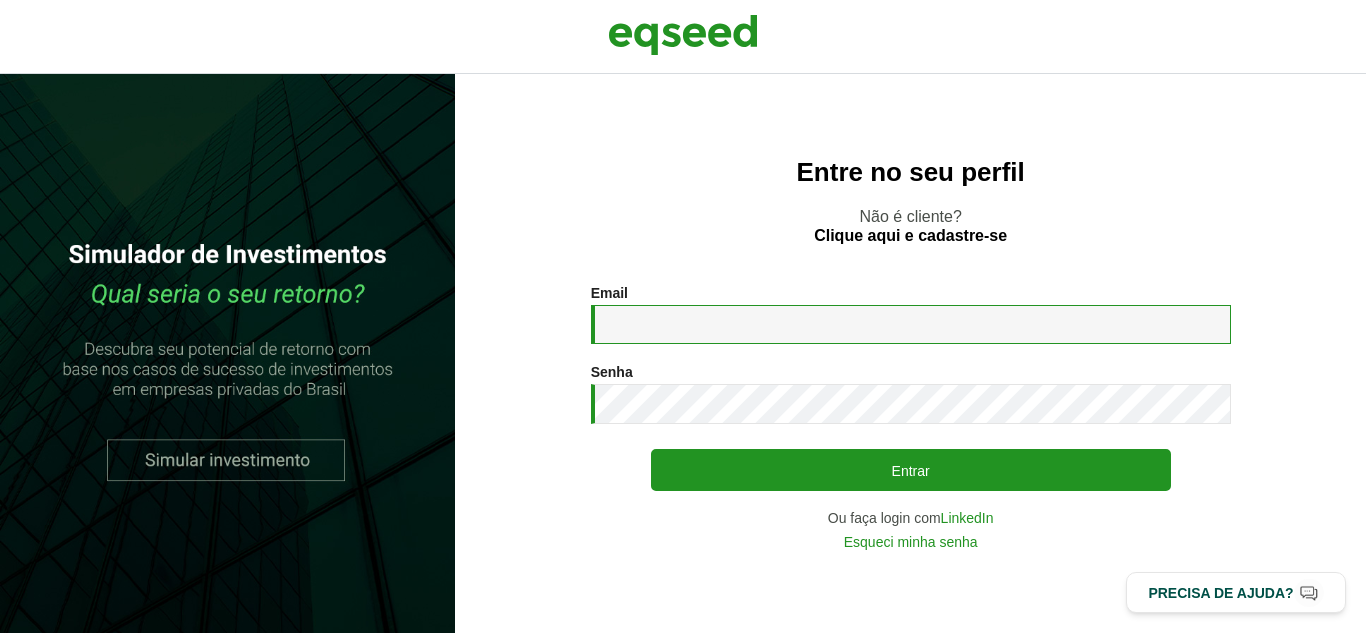 click on "Email  *" at bounding box center (911, 324) 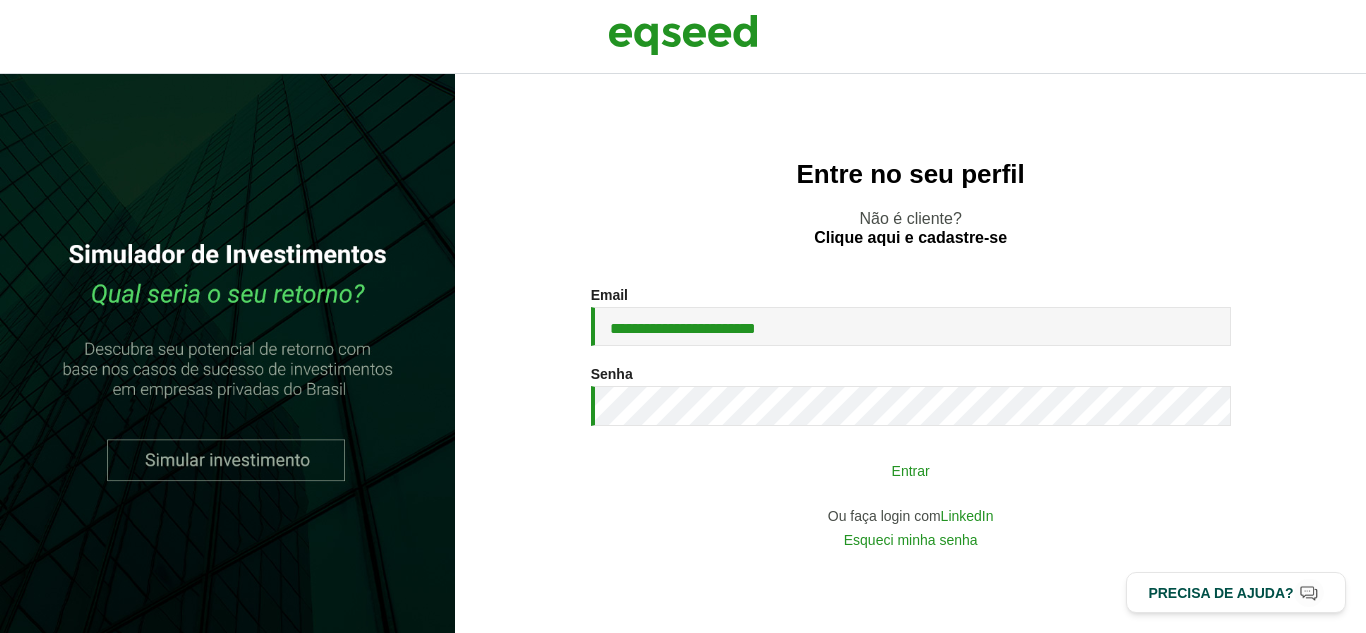 click on "Entrar" at bounding box center (911, 470) 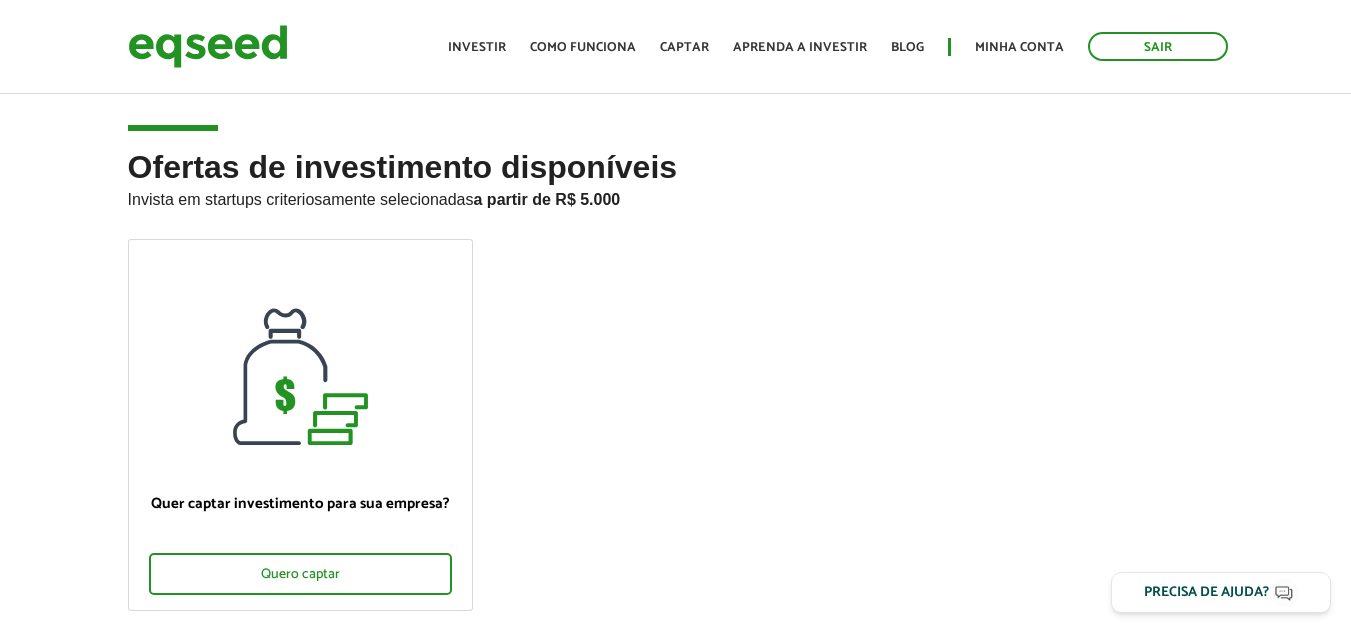 scroll, scrollTop: 0, scrollLeft: 0, axis: both 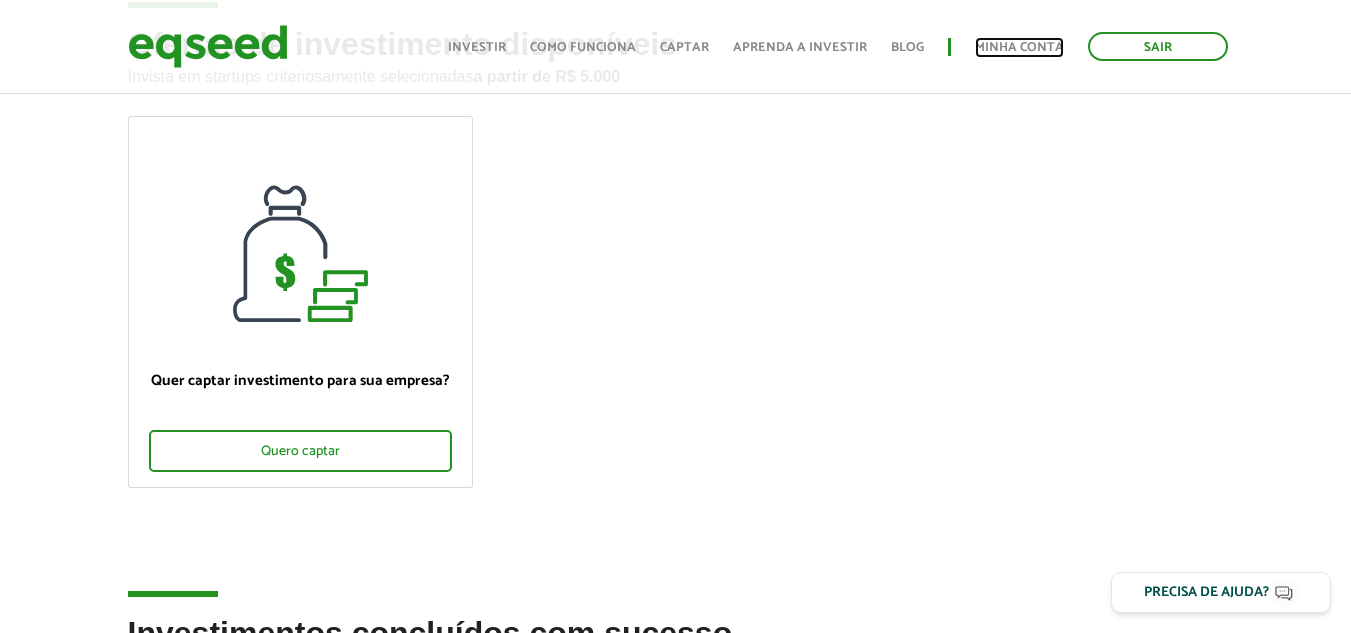 click on "Minha conta" at bounding box center [1019, 47] 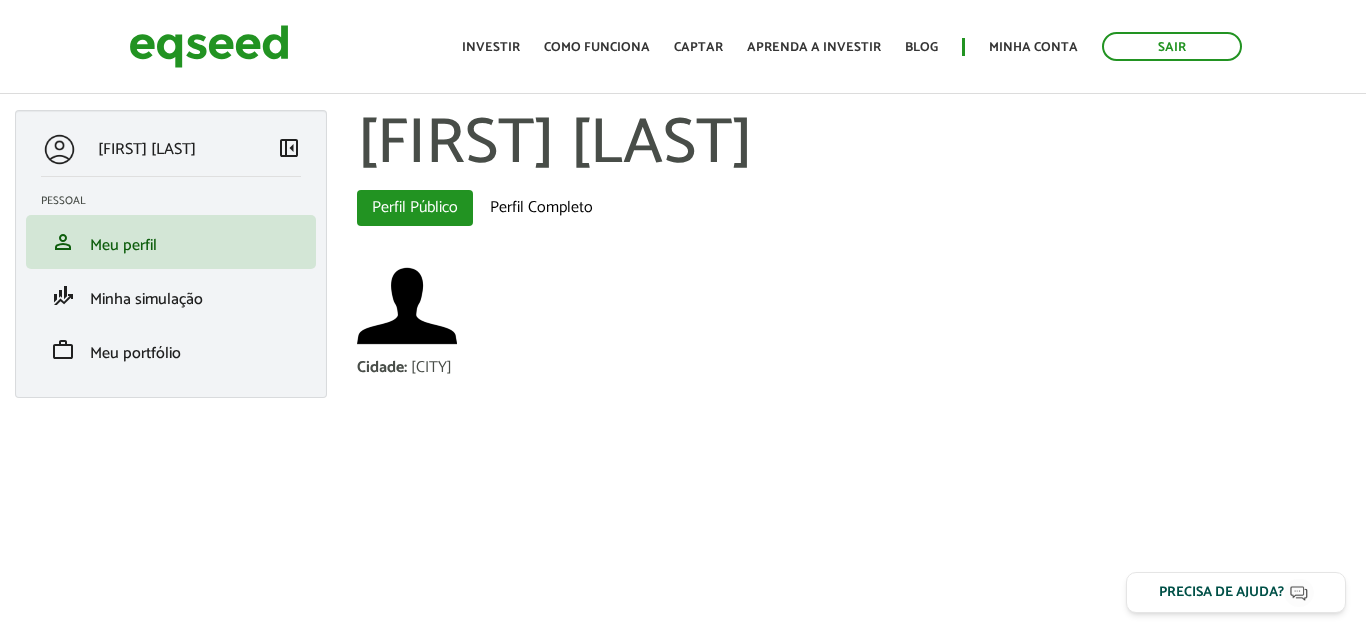scroll, scrollTop: 0, scrollLeft: 0, axis: both 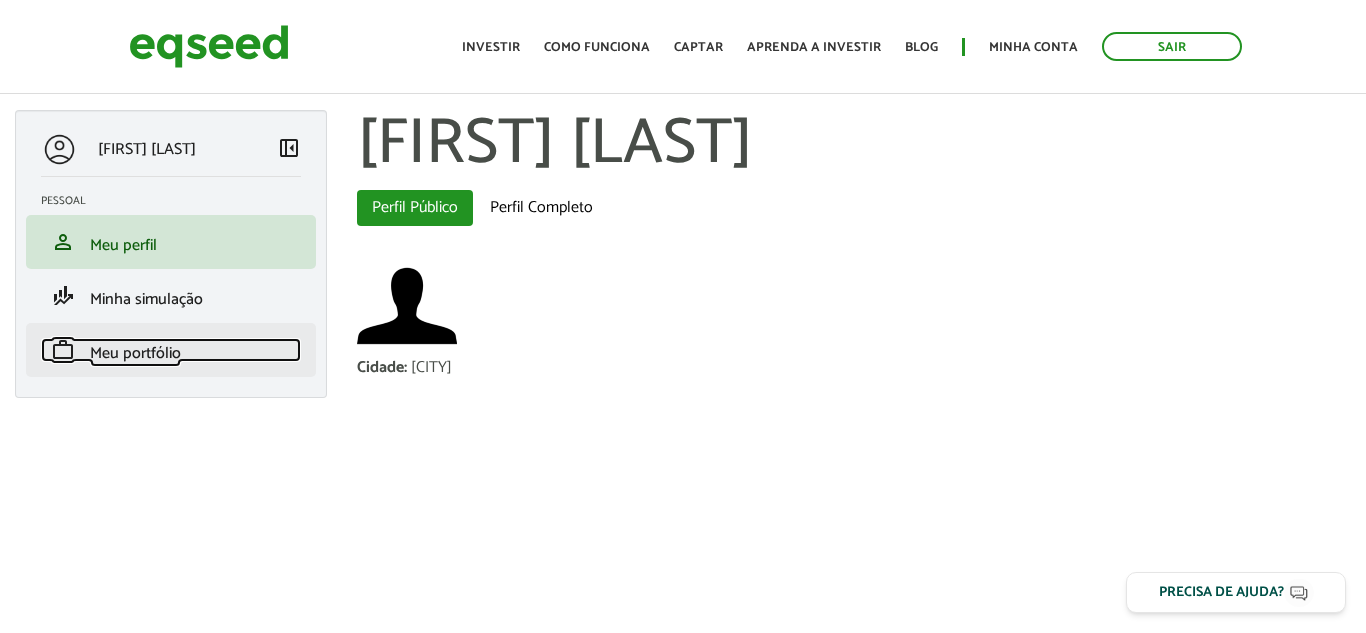click on "work Meu portfólio" at bounding box center [171, 350] 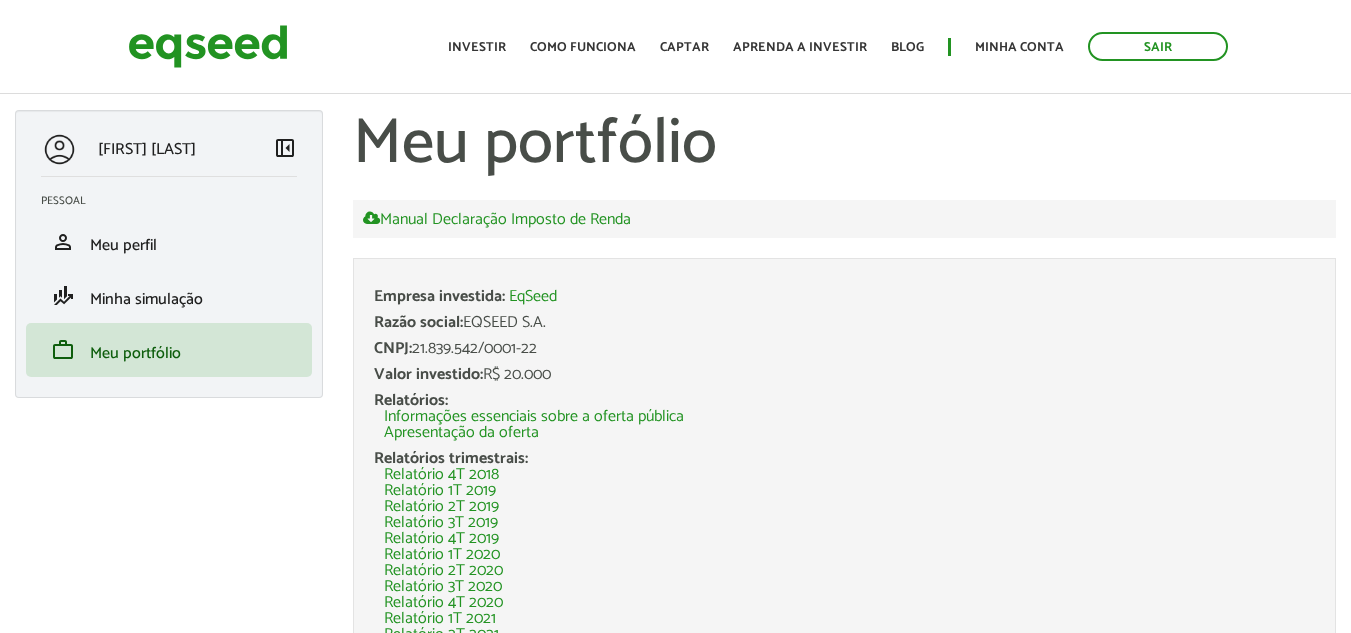 scroll, scrollTop: 0, scrollLeft: 0, axis: both 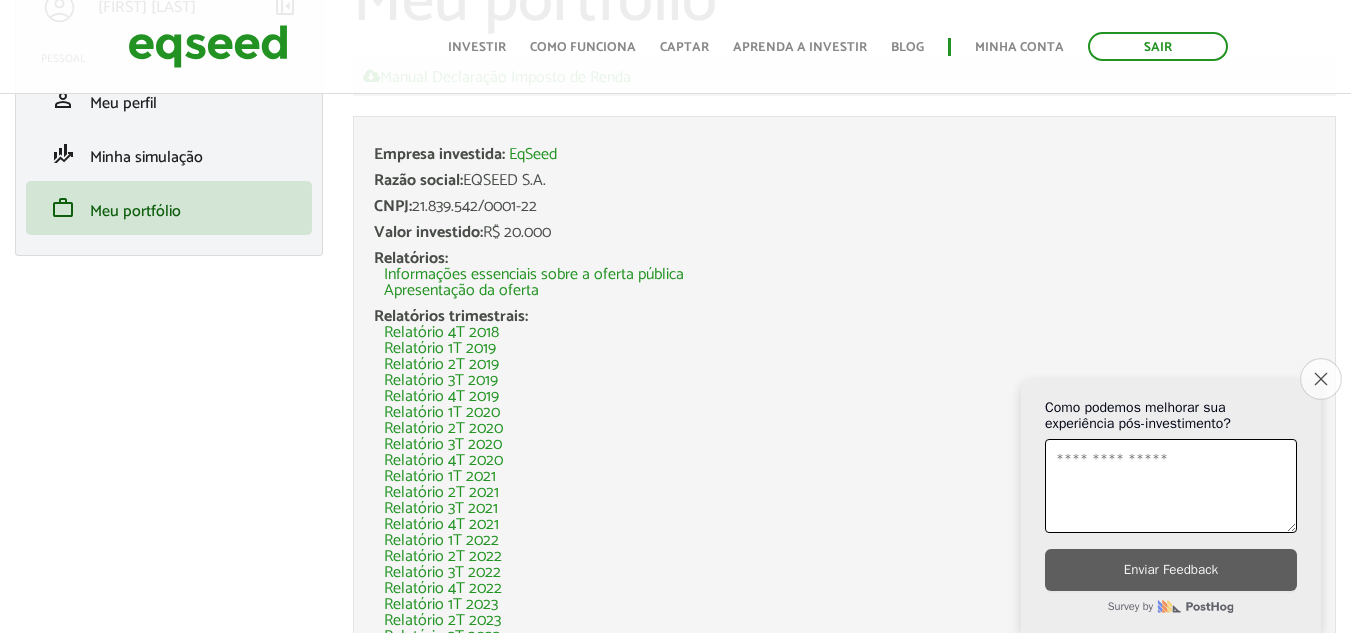 click on "Close survey" at bounding box center [1321, 379] 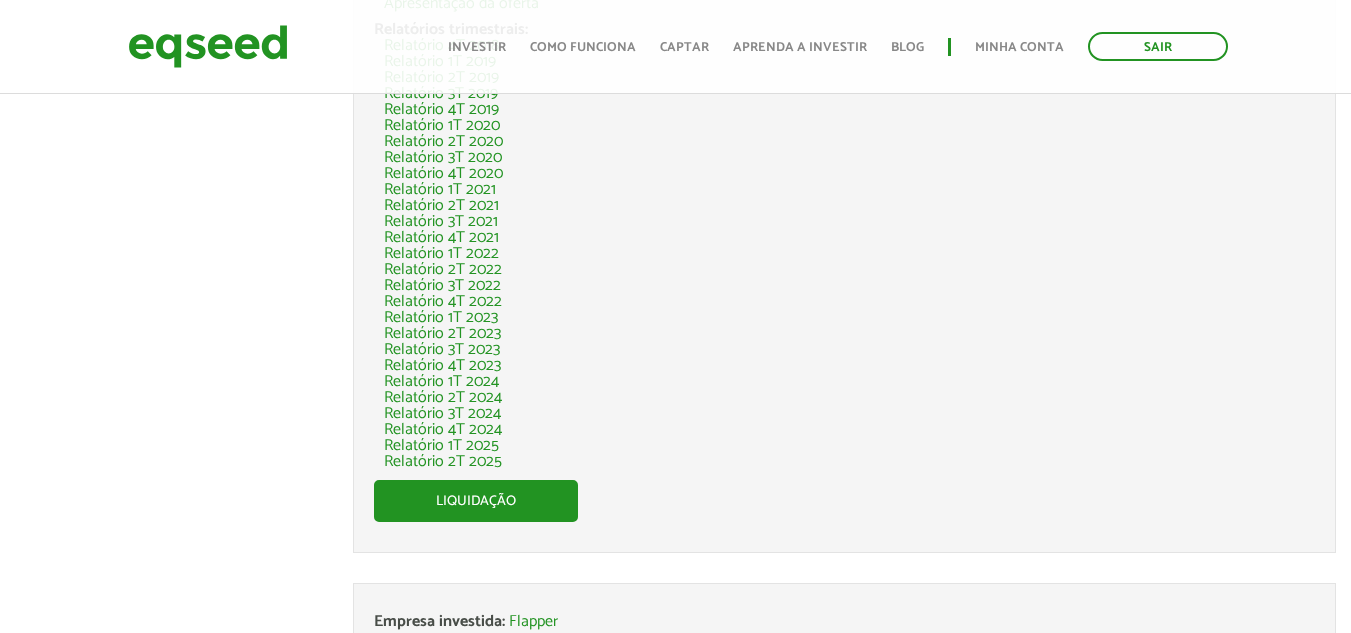 scroll, scrollTop: 430, scrollLeft: 0, axis: vertical 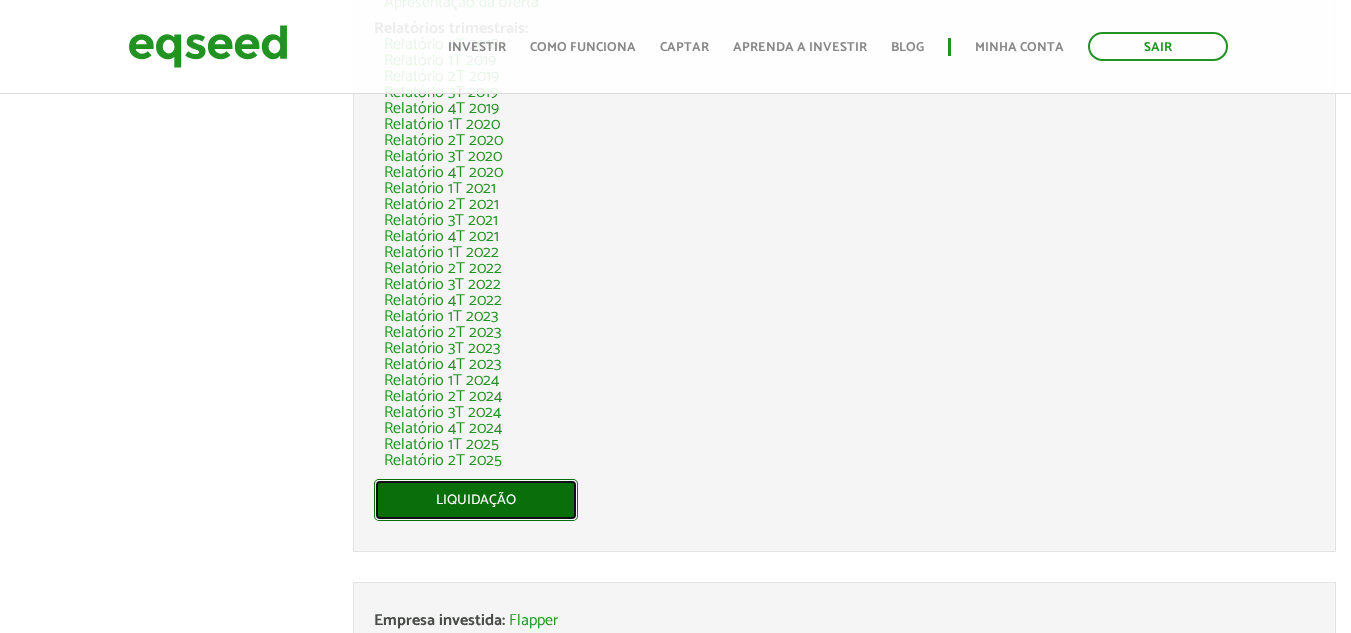 click on "Liquidação" at bounding box center [476, 500] 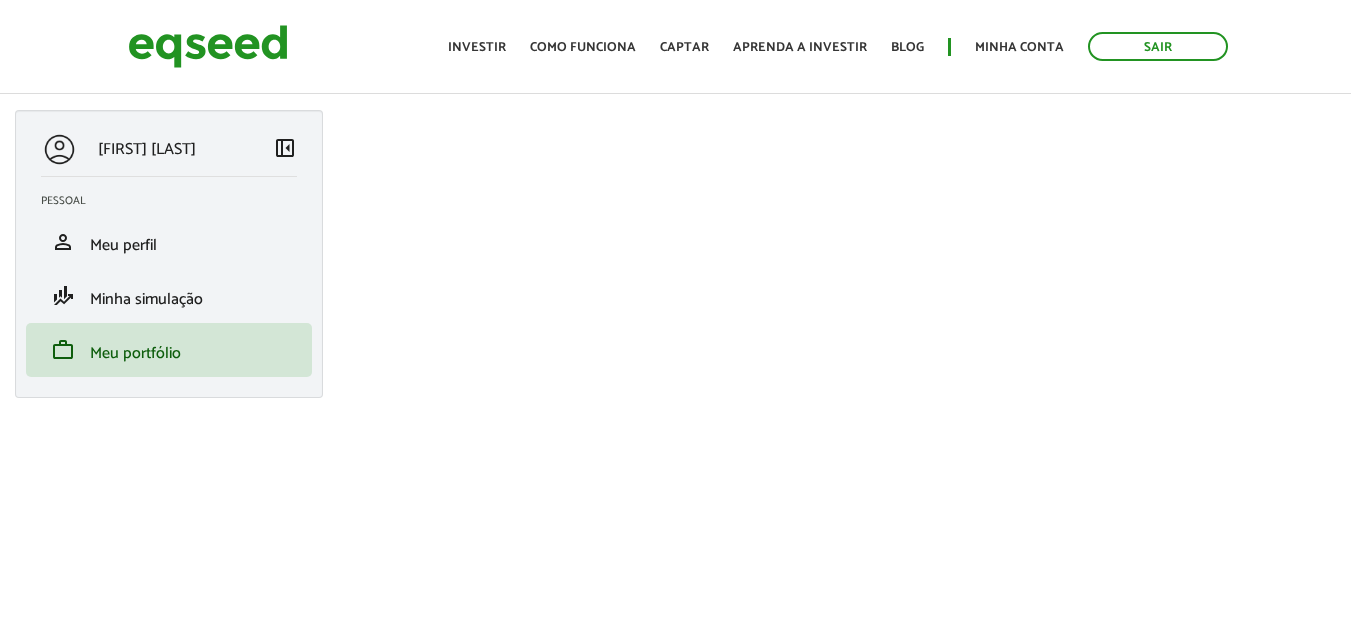 scroll, scrollTop: 0, scrollLeft: 0, axis: both 